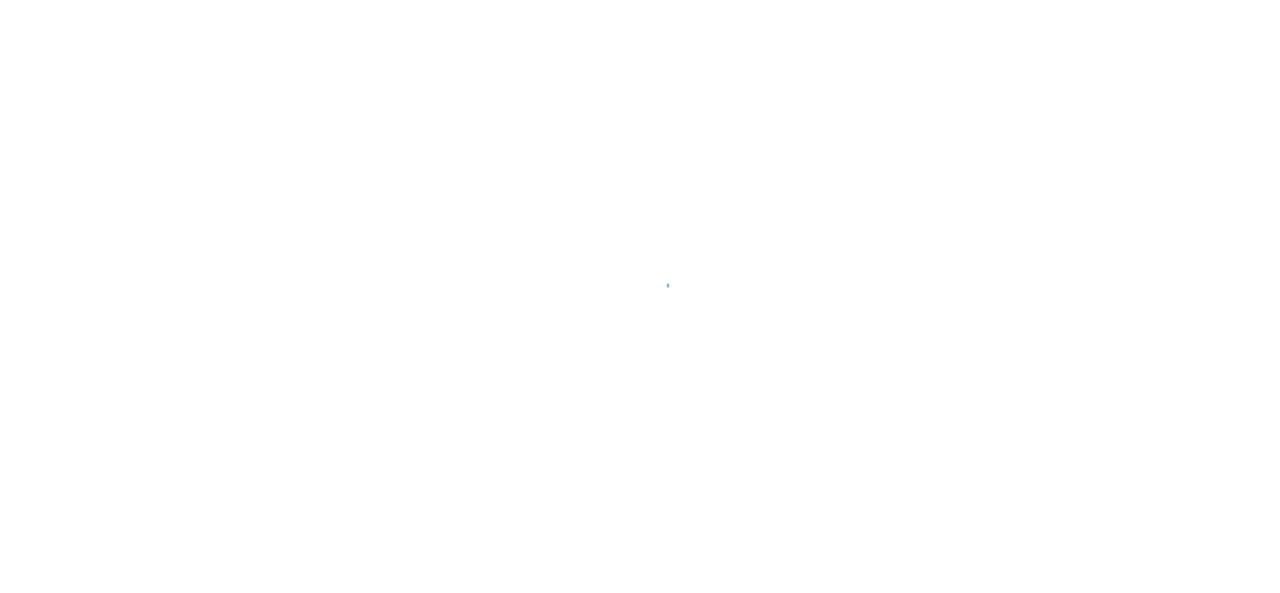 scroll, scrollTop: 0, scrollLeft: 0, axis: both 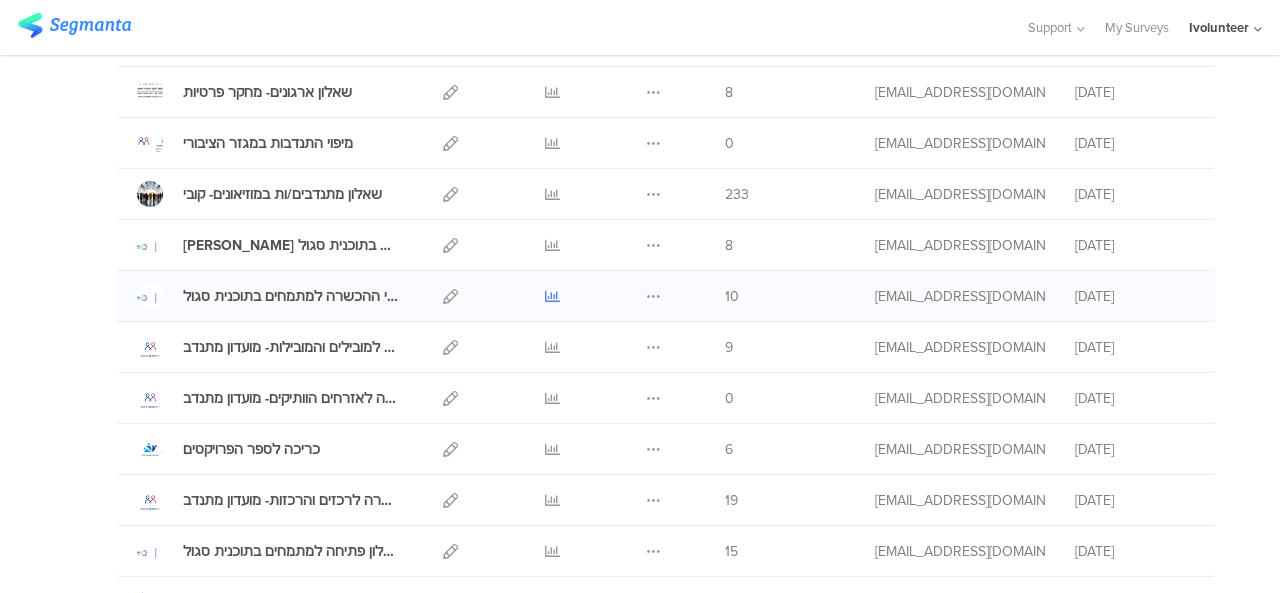 click at bounding box center (552, 296) 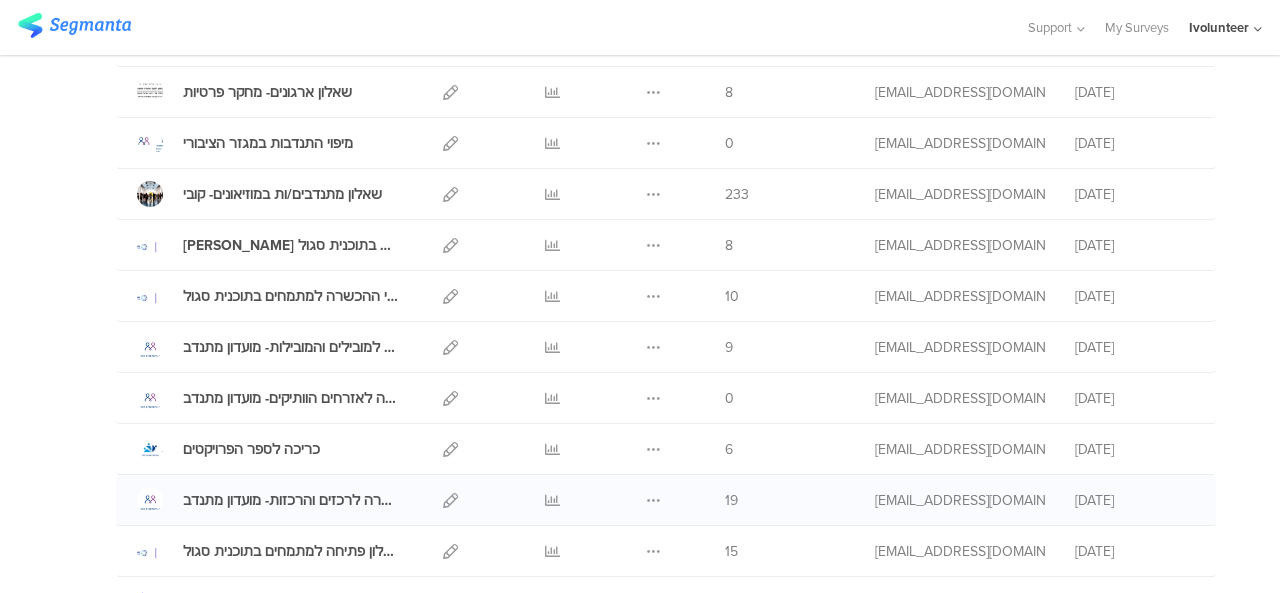 scroll, scrollTop: 300, scrollLeft: 0, axis: vertical 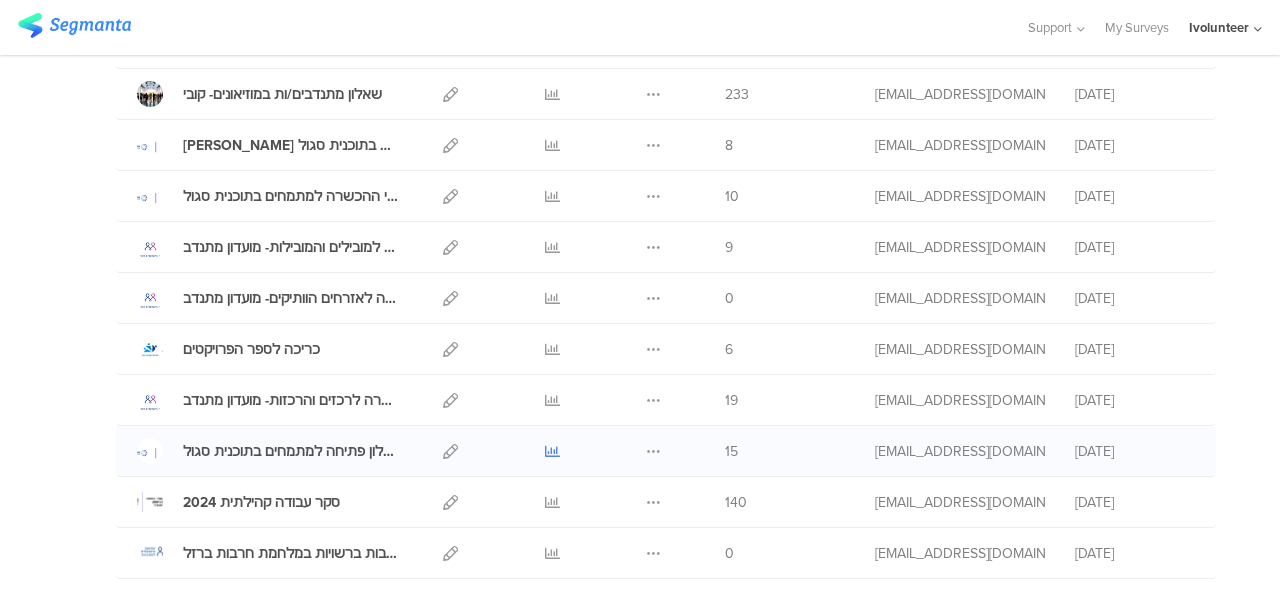 click at bounding box center (552, 451) 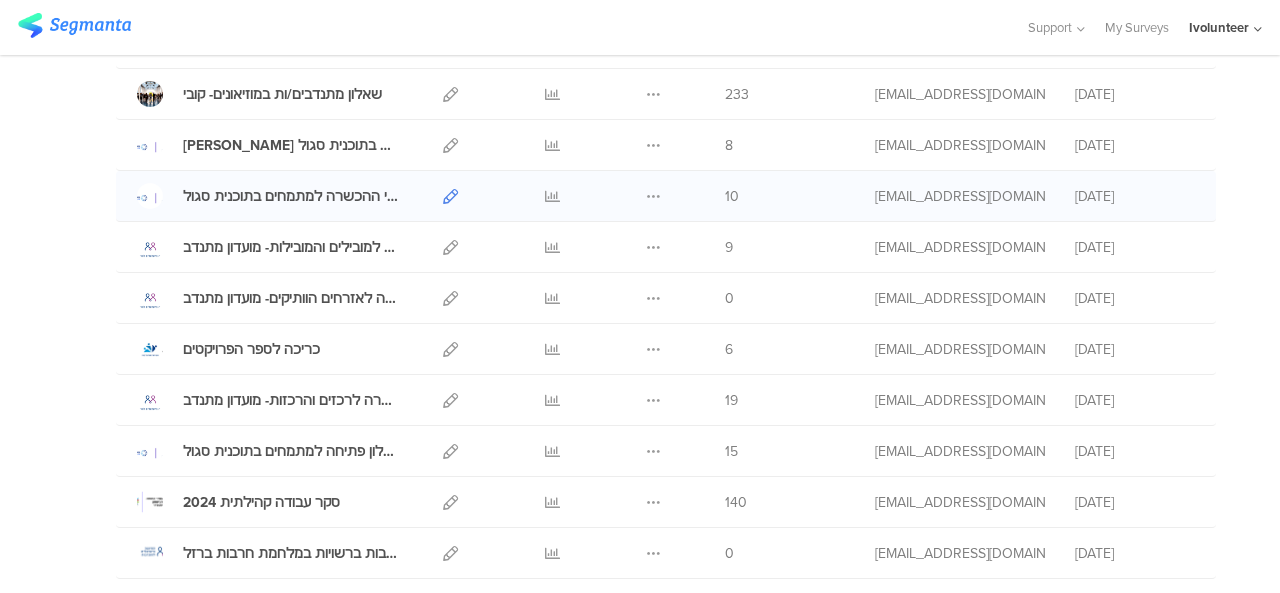 click at bounding box center (450, 196) 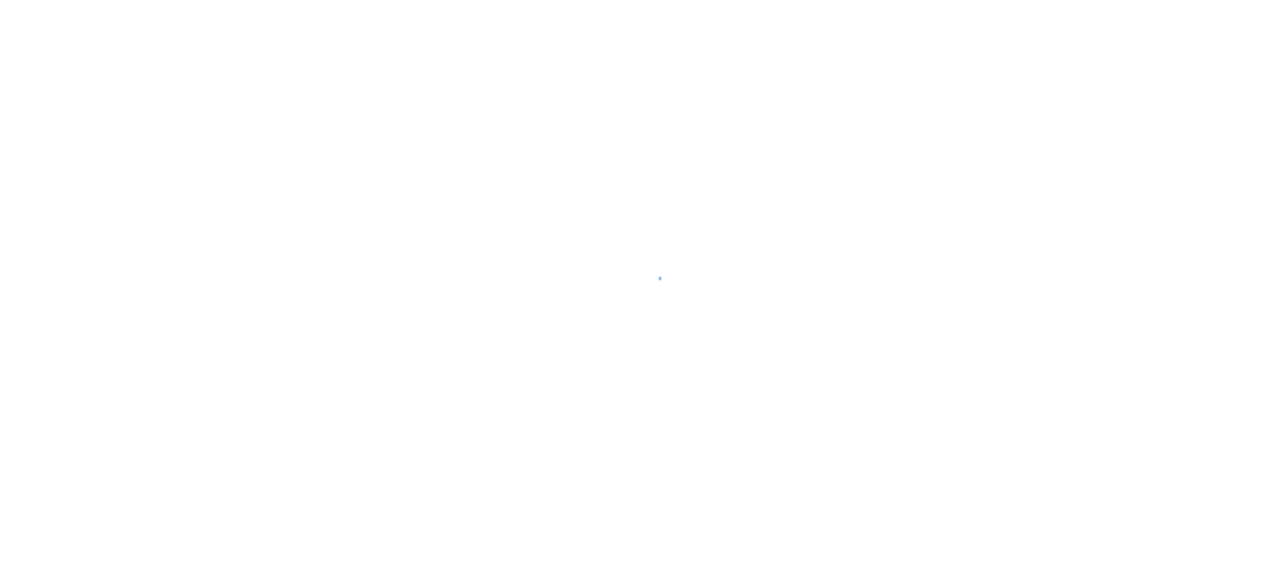 scroll, scrollTop: 0, scrollLeft: 0, axis: both 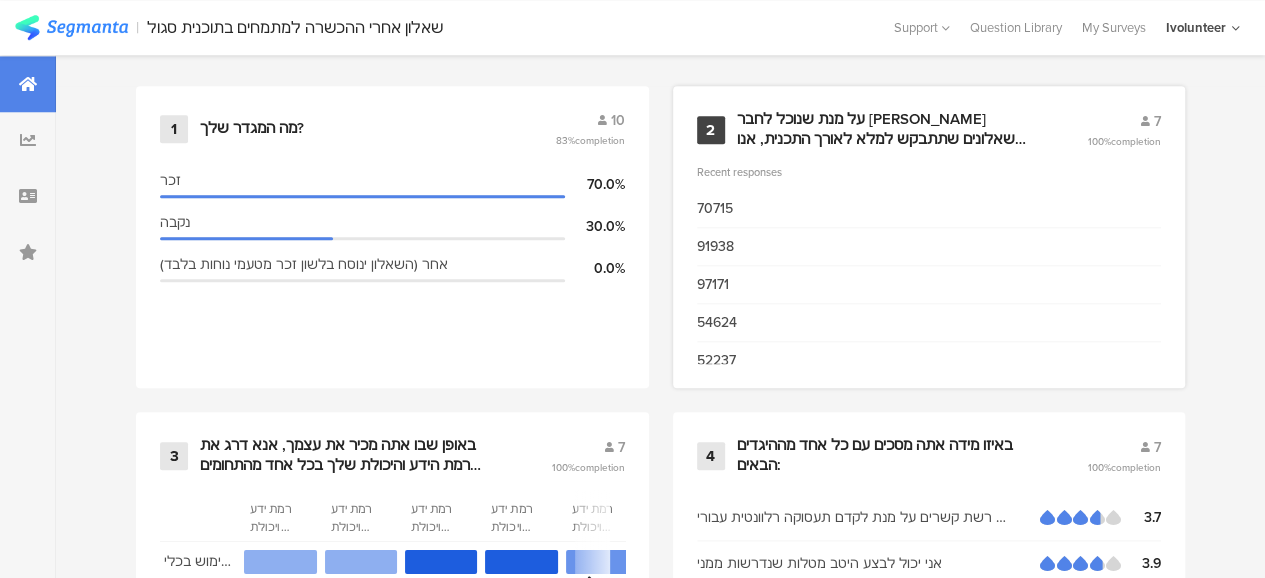 click on "2   על מנת שנוכל לחבר [PERSON_NAME] שאלונים שתתבקש למלא לאורך התכנית, אנו מבקשים לרשום את 5 הספרות האחרונות של [PERSON_NAME].ז. (כולל ספרת ביקורת)      7   100%  completion
Recent responses
70715
91938
97171
54624
52237" at bounding box center (929, 237) 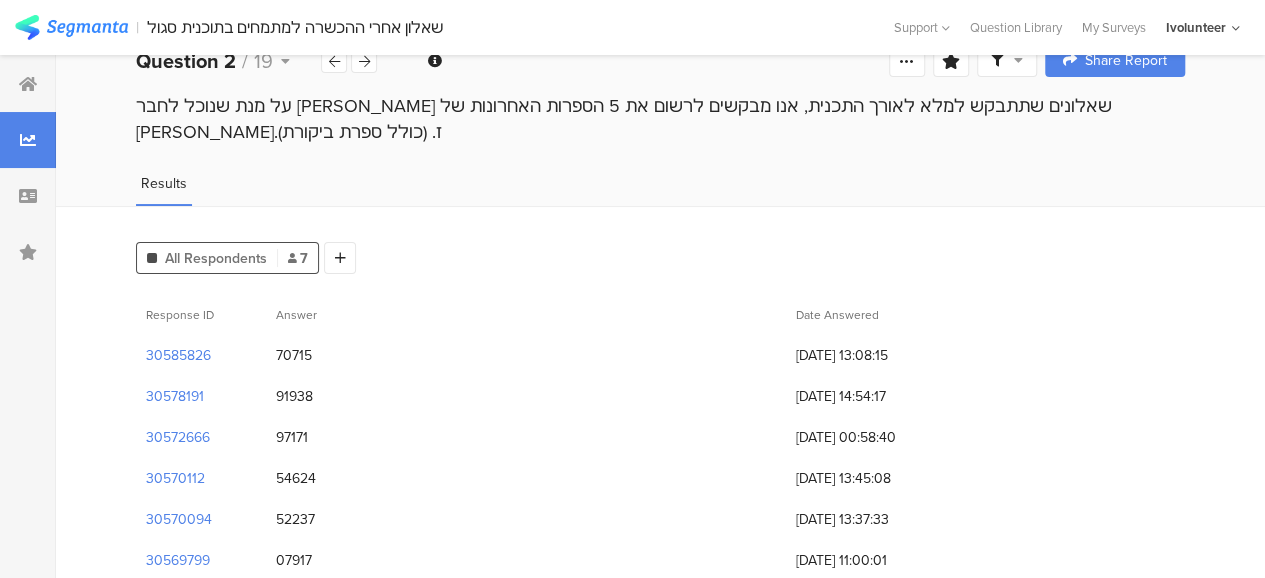 scroll, scrollTop: 0, scrollLeft: 0, axis: both 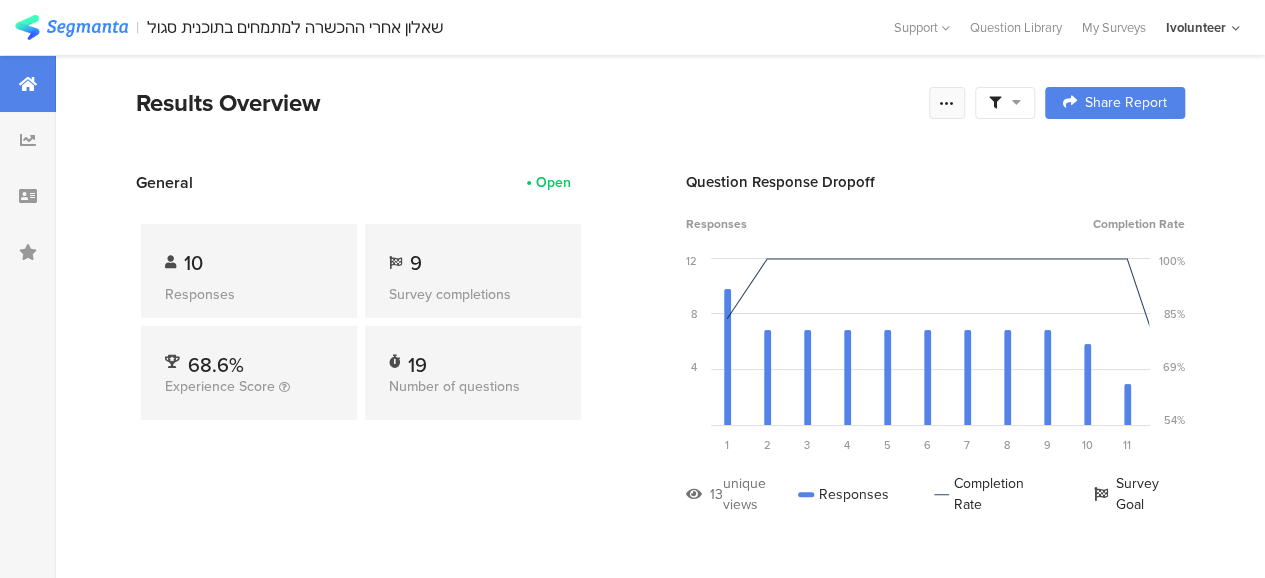 click at bounding box center (947, 103) 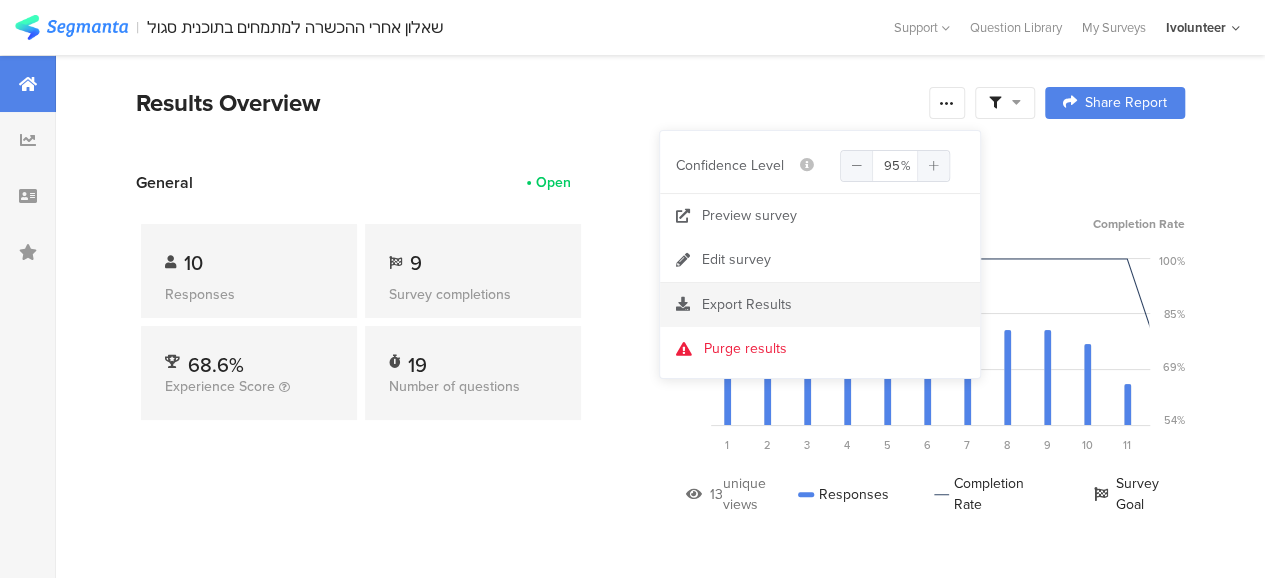 click on "Export Results" at bounding box center [820, 305] 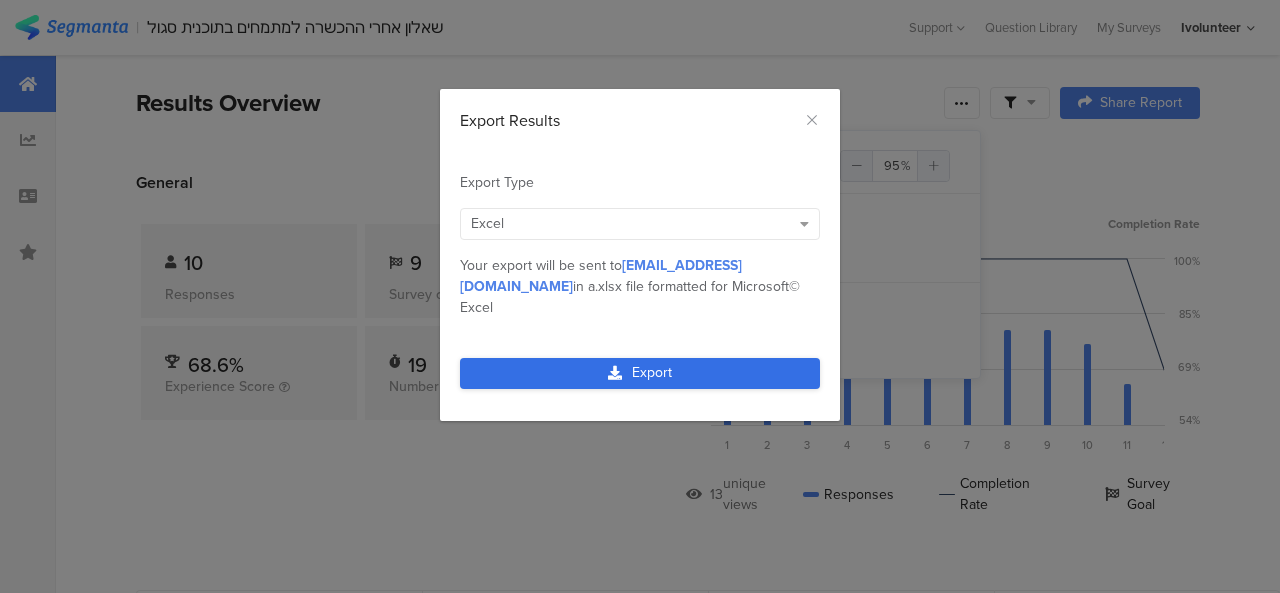 click on "Export" at bounding box center (640, 373) 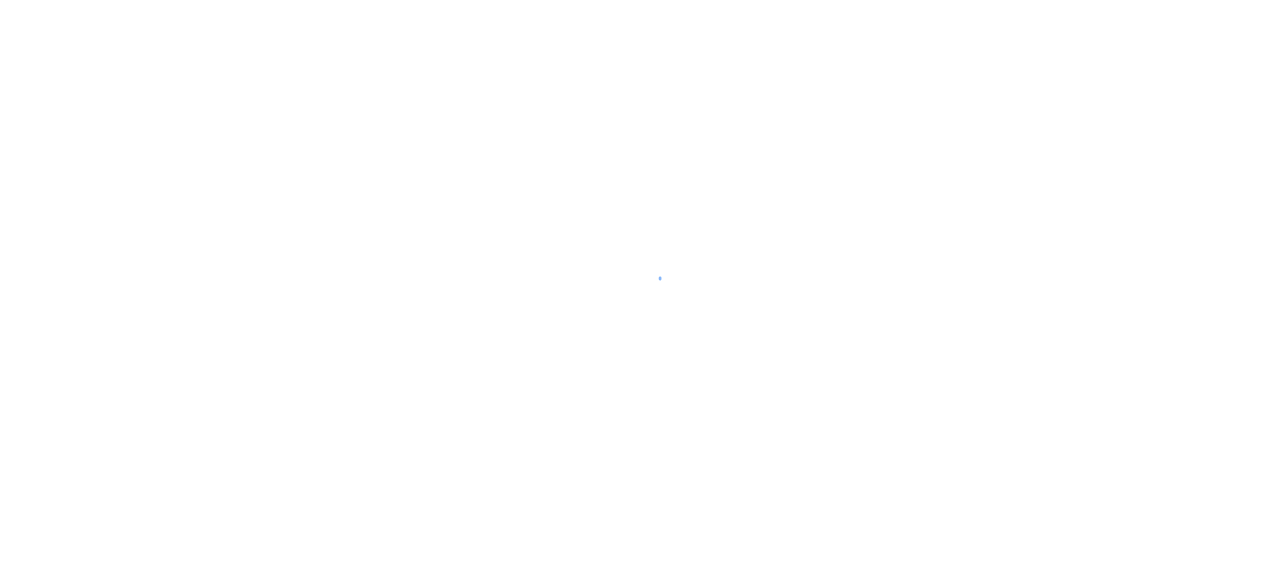 scroll, scrollTop: 0, scrollLeft: 0, axis: both 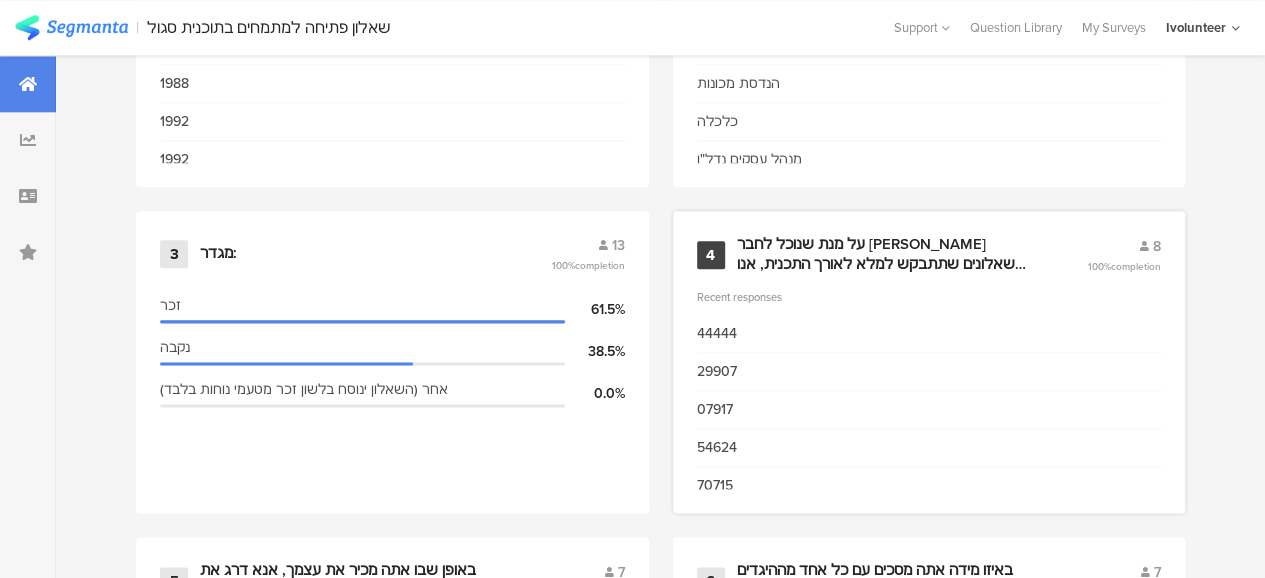 click on "על מנת שנוכל לחבר [PERSON_NAME] שאלונים שתתבקש למלא לאורך התכנית, אנו מבקשים לרשום את 5 הספרות האחרונות של [PERSON_NAME].ז. (כולל ספרת ביקורת)" at bounding box center [888, 254] 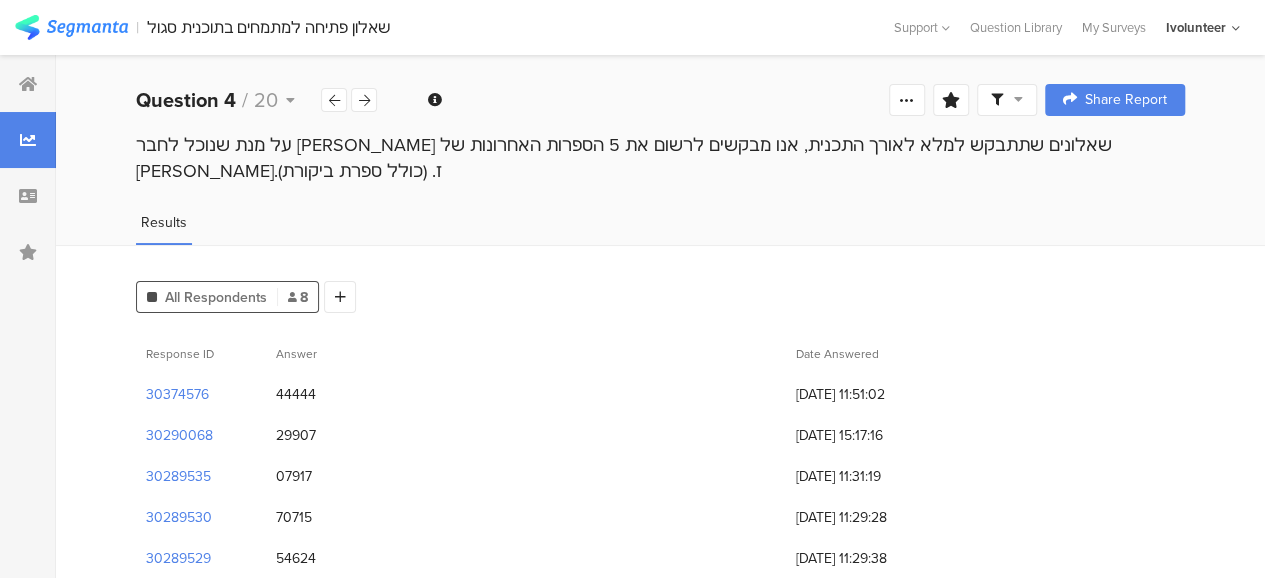 scroll, scrollTop: 0, scrollLeft: 0, axis: both 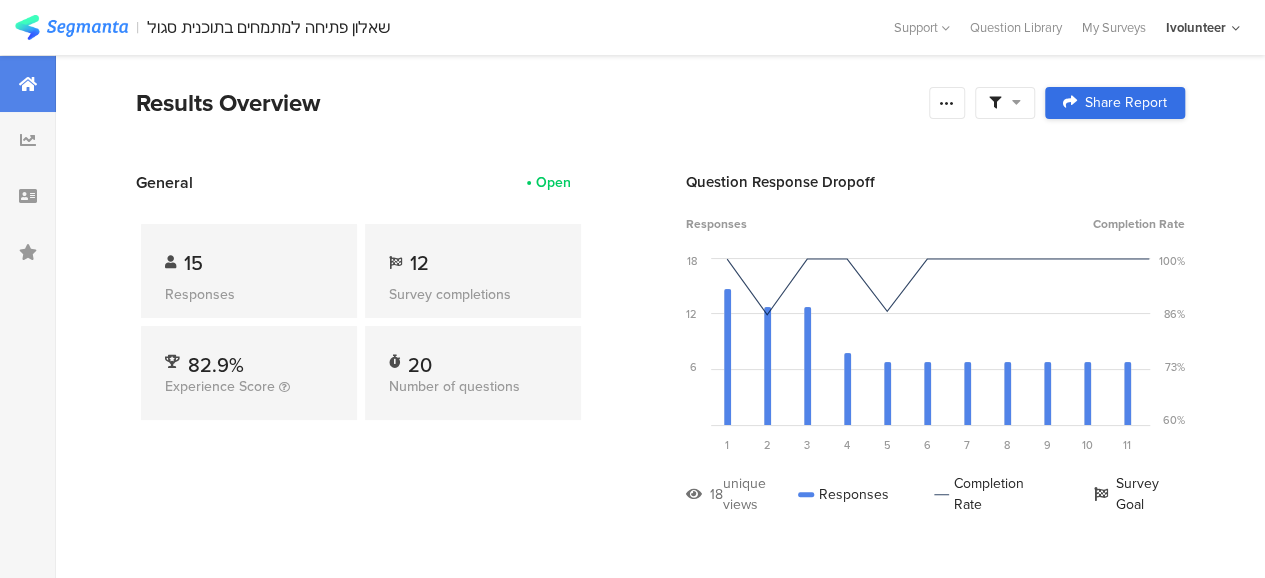 click on "Share Report" at bounding box center [1126, 103] 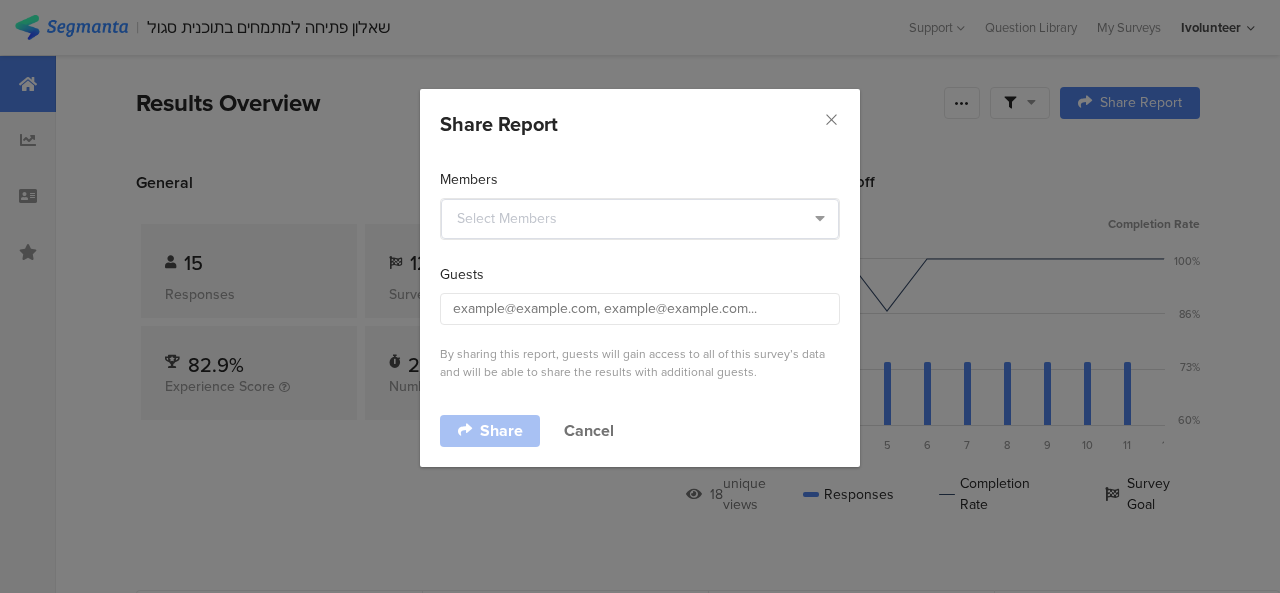click on "Share Report" at bounding box center (640, 119) 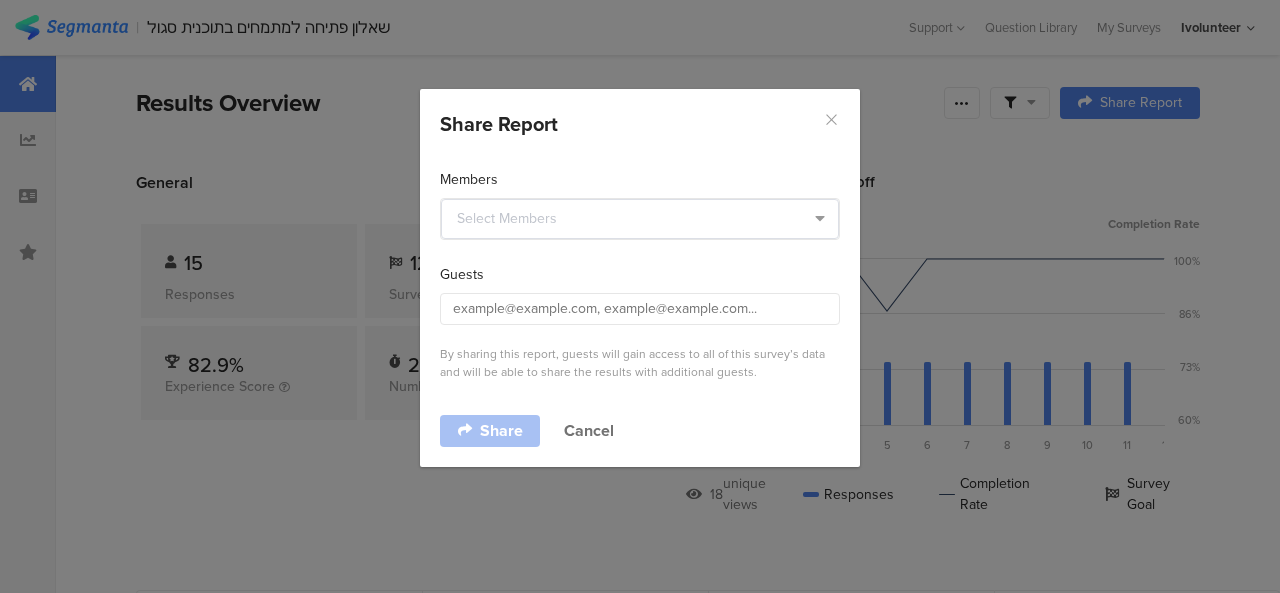 click at bounding box center [831, 119] 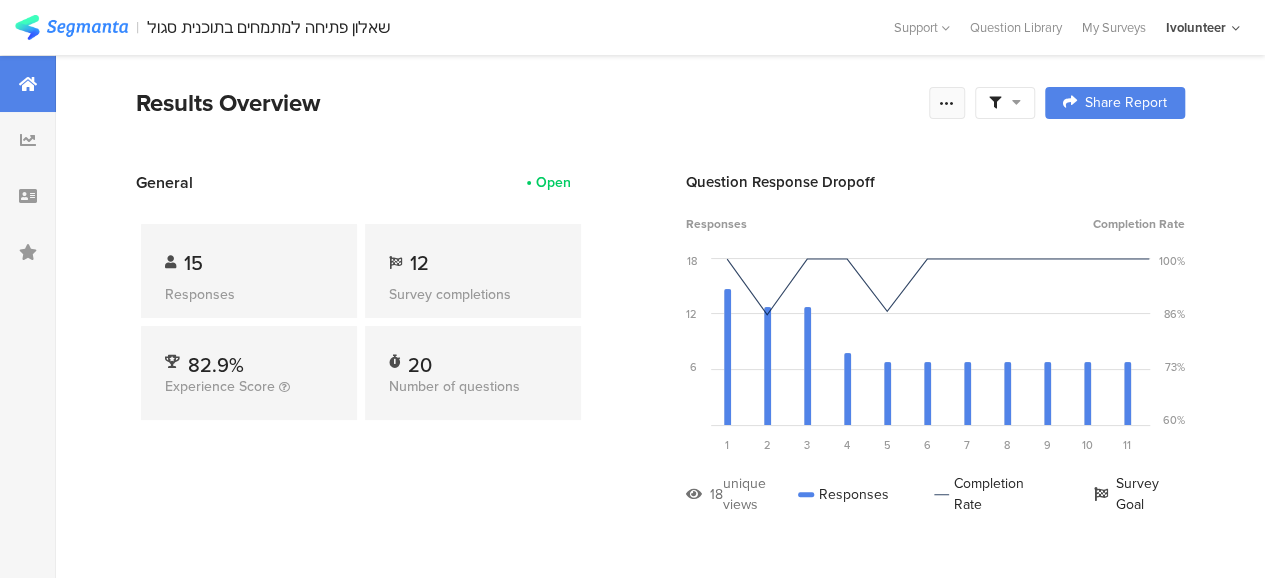 click at bounding box center (947, 103) 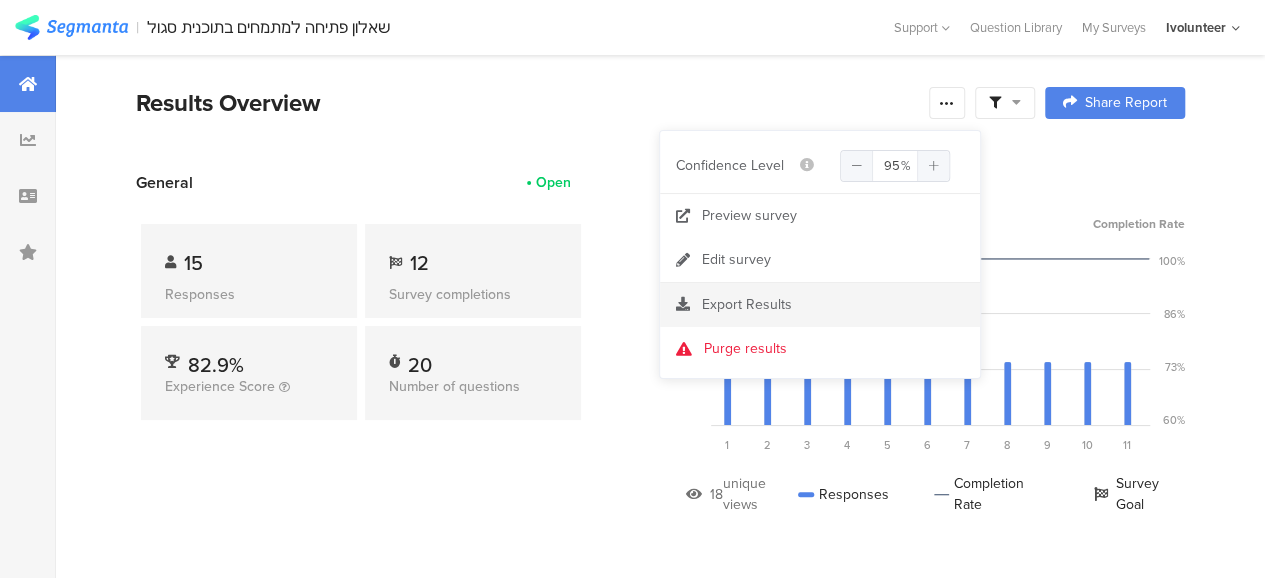 click on "Export Results" at bounding box center [820, 305] 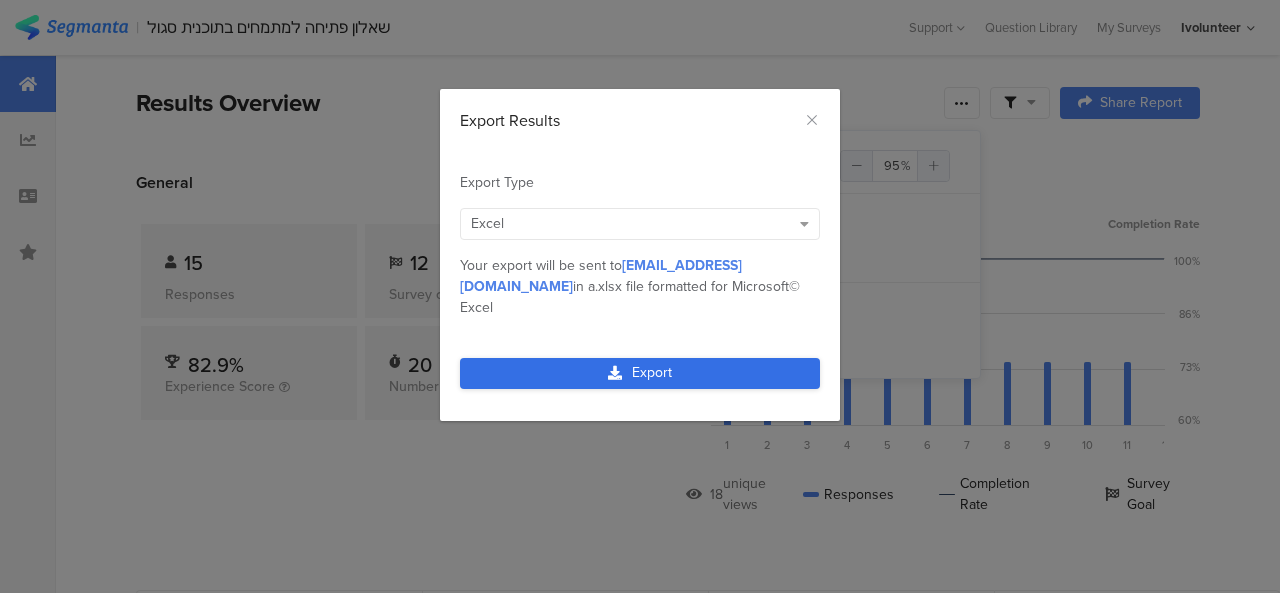 click on "Export" at bounding box center [640, 373] 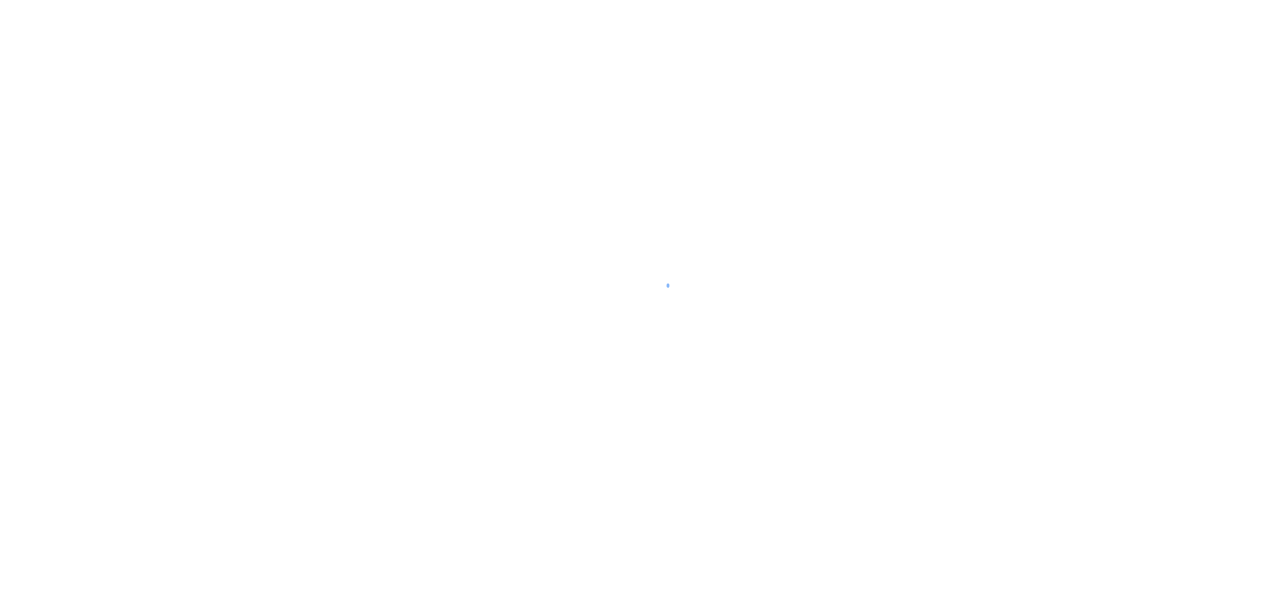 scroll, scrollTop: 0, scrollLeft: 0, axis: both 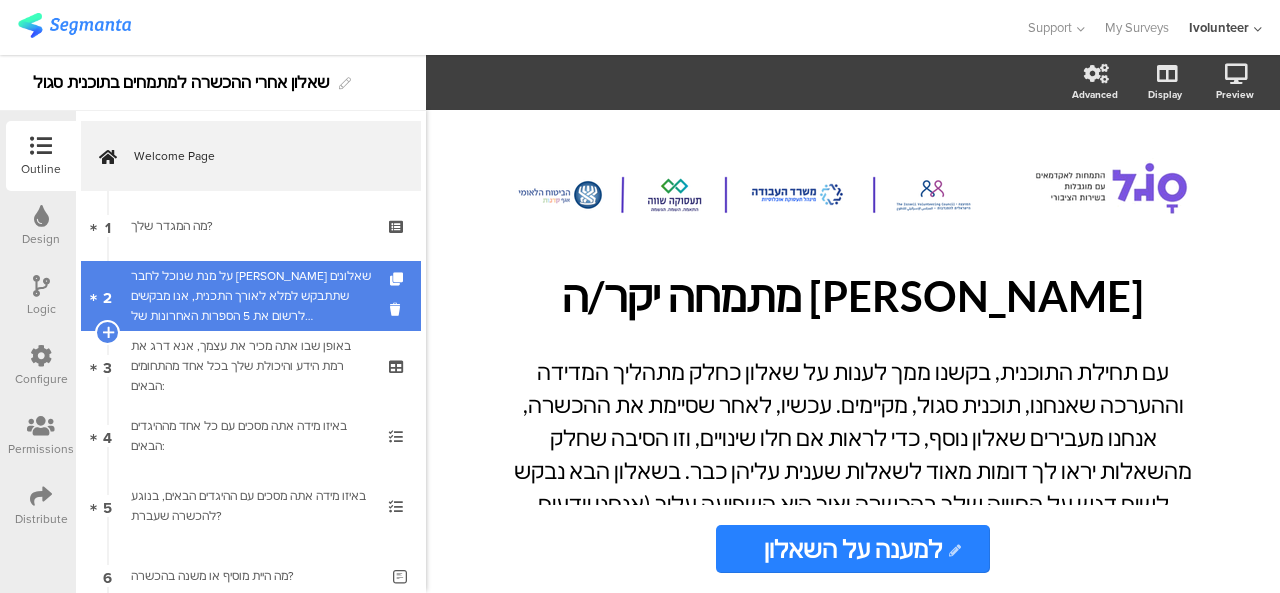 click on "על מנת שנוכל לחבר [PERSON_NAME] שאלונים שתתבקש למלא לאורך התכנית, אנו מבקשים לרשום את 5 הספרות האחרונות של [PERSON_NAME].ז. (כולל ספרת ביקורת)" at bounding box center (254, 296) 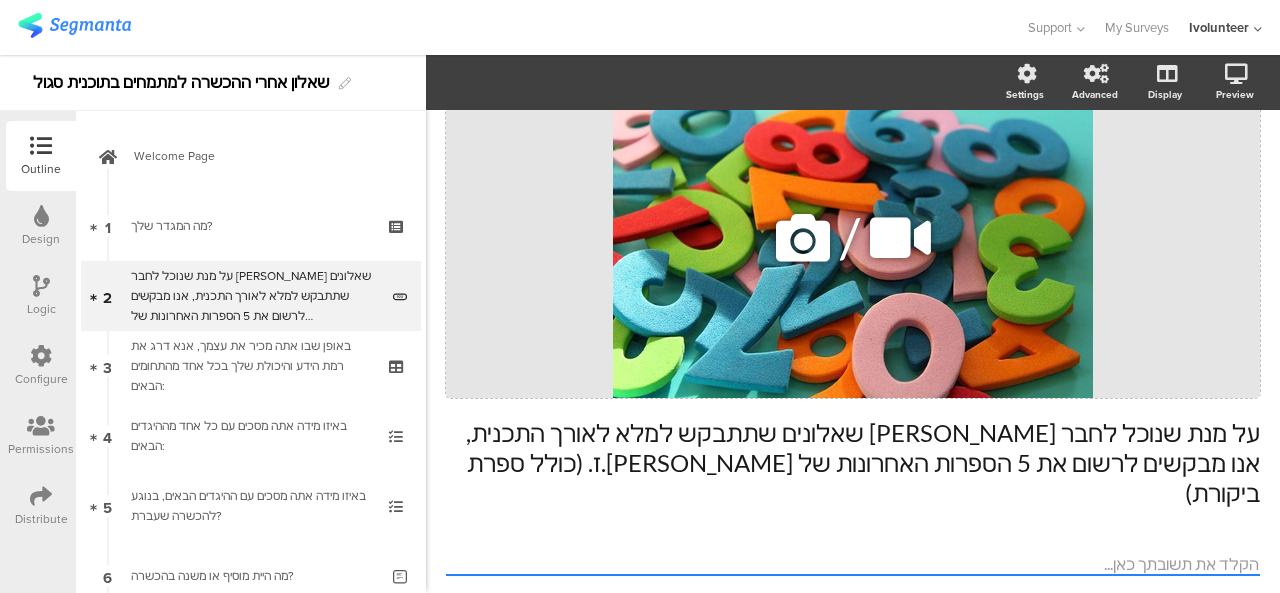 scroll, scrollTop: 150, scrollLeft: 0, axis: vertical 